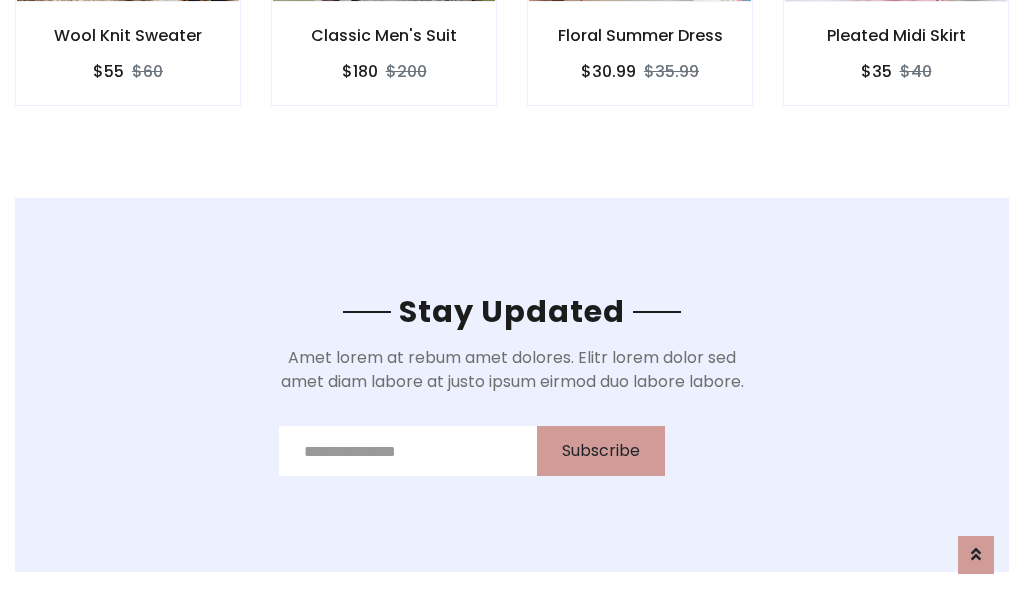 scroll, scrollTop: 0, scrollLeft: 0, axis: both 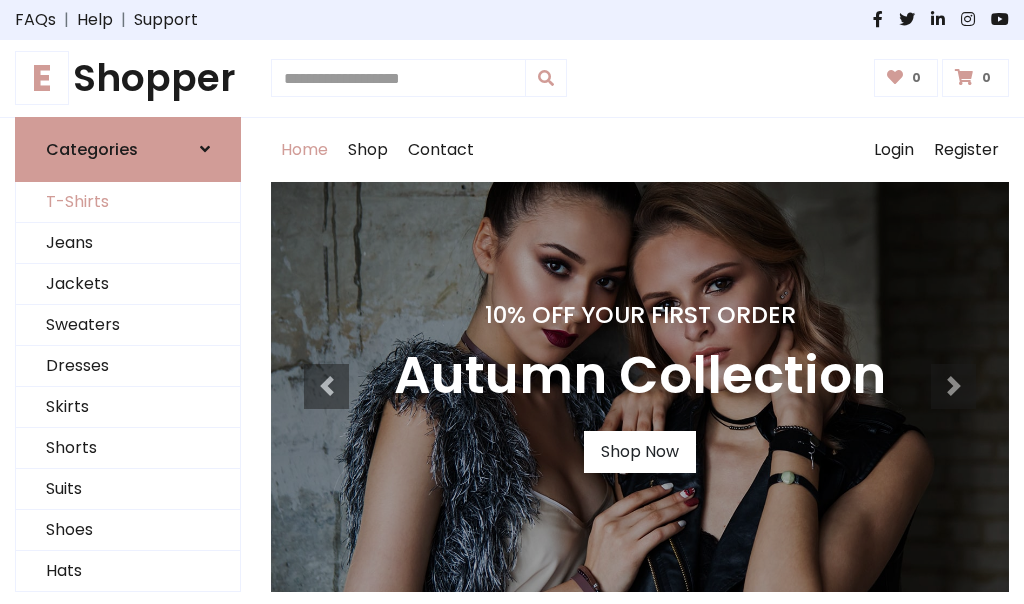 click on "T-Shirts" at bounding box center [128, 202] 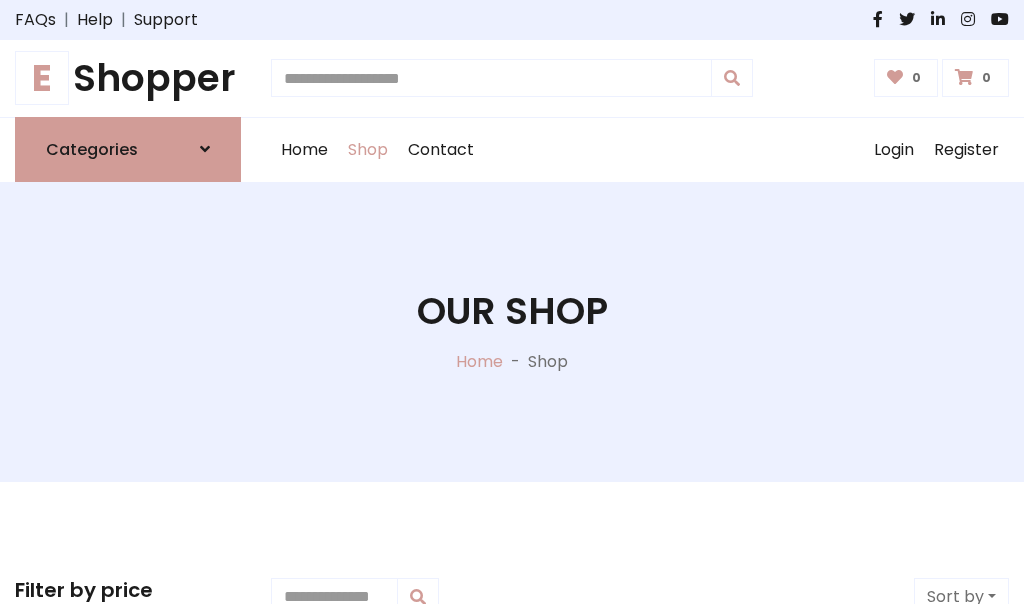 scroll, scrollTop: 485, scrollLeft: 0, axis: vertical 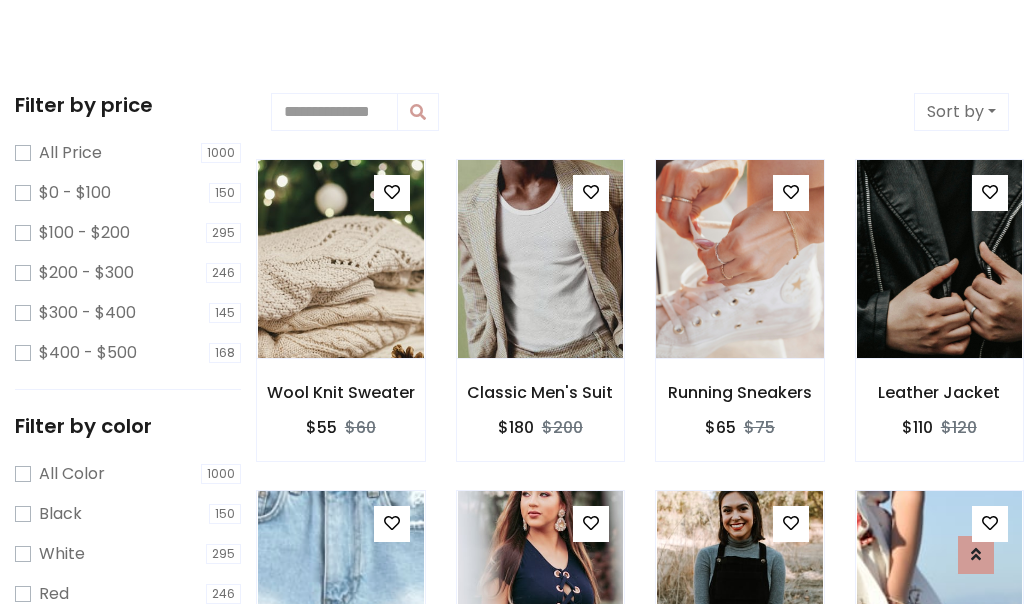 click at bounding box center (739, 259) 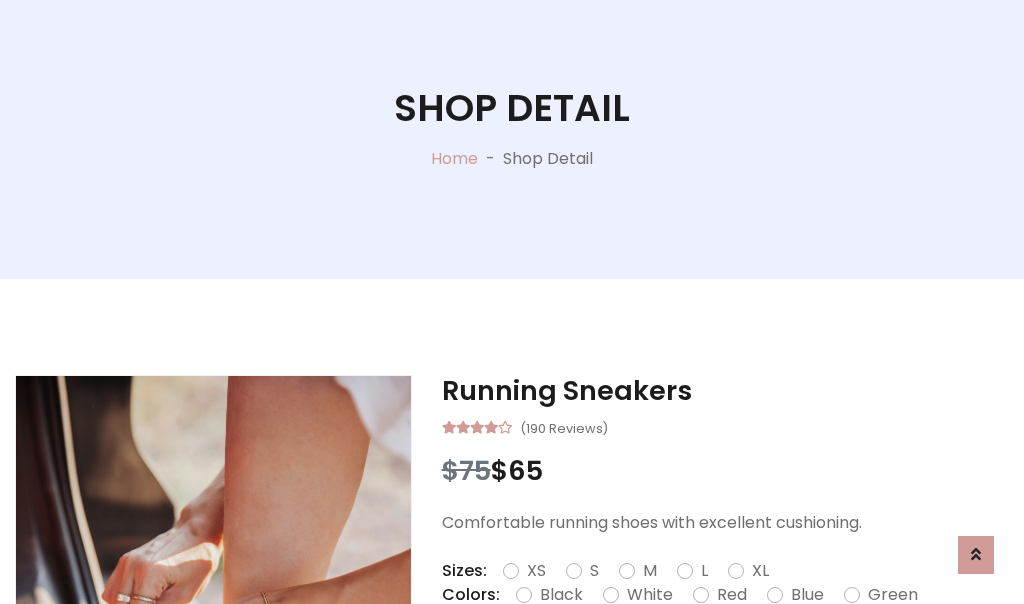 scroll, scrollTop: 365, scrollLeft: 0, axis: vertical 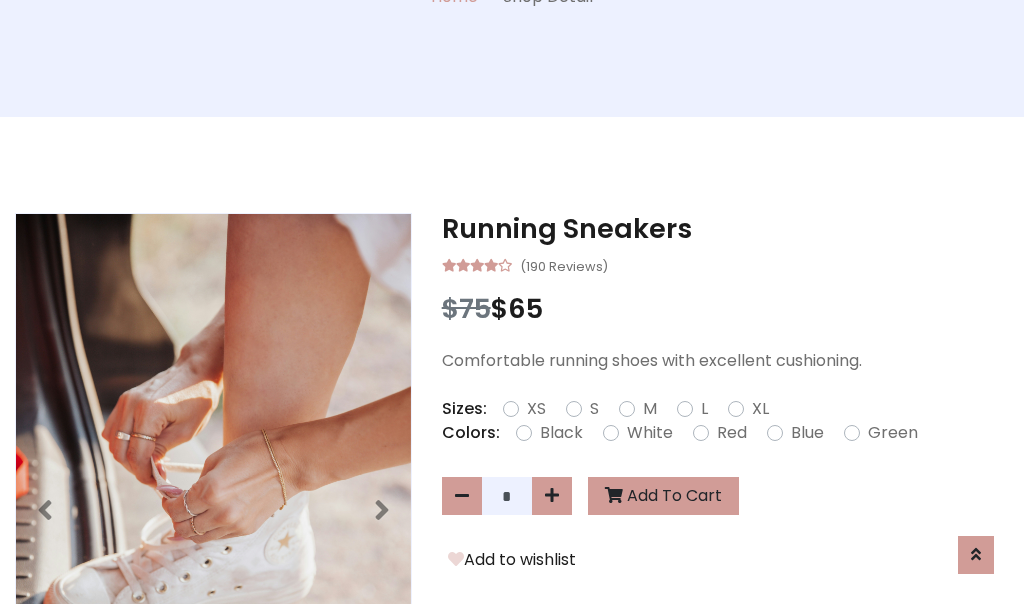 click on "XS" at bounding box center [536, 409] 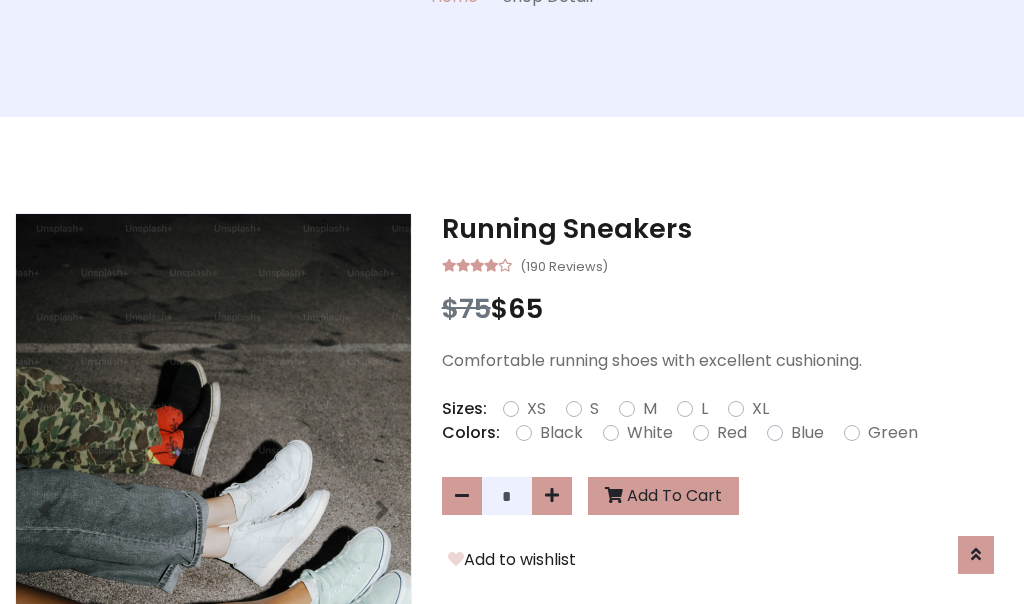click on "White" at bounding box center [650, 433] 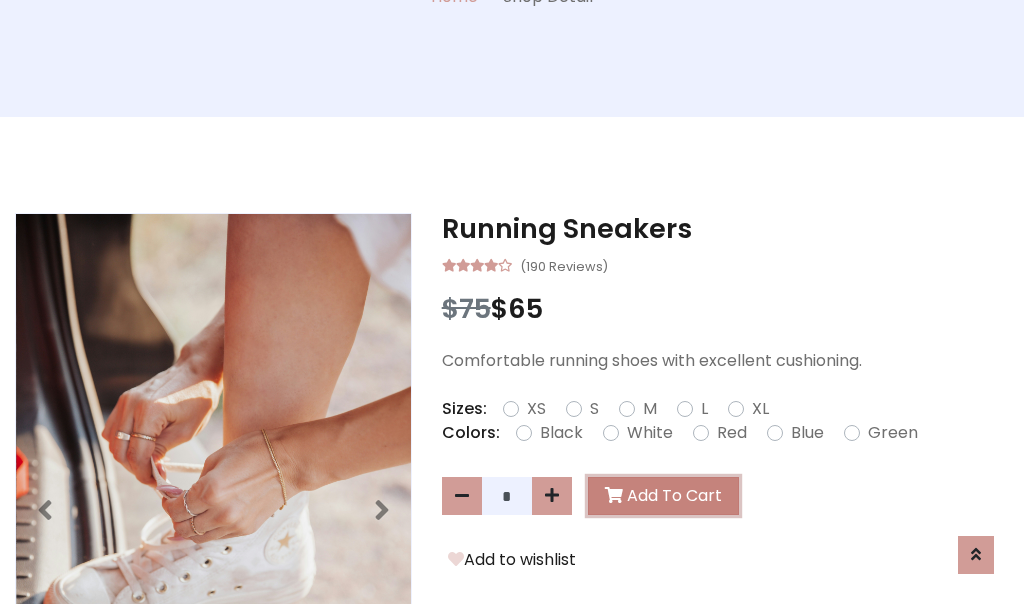 click on "Add To Cart" at bounding box center [663, 496] 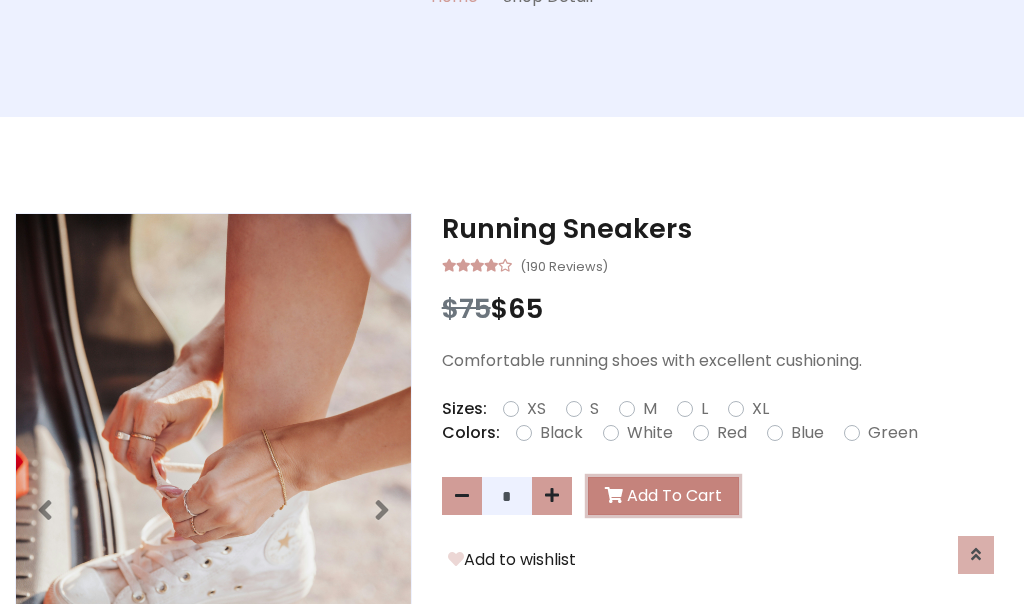 scroll, scrollTop: 0, scrollLeft: 0, axis: both 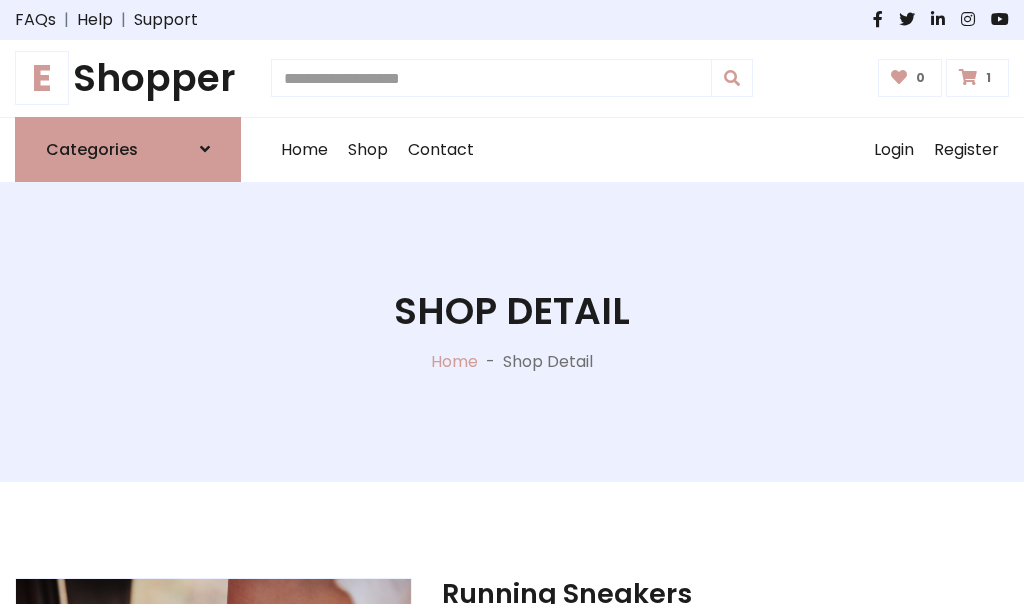 click at bounding box center [968, 77] 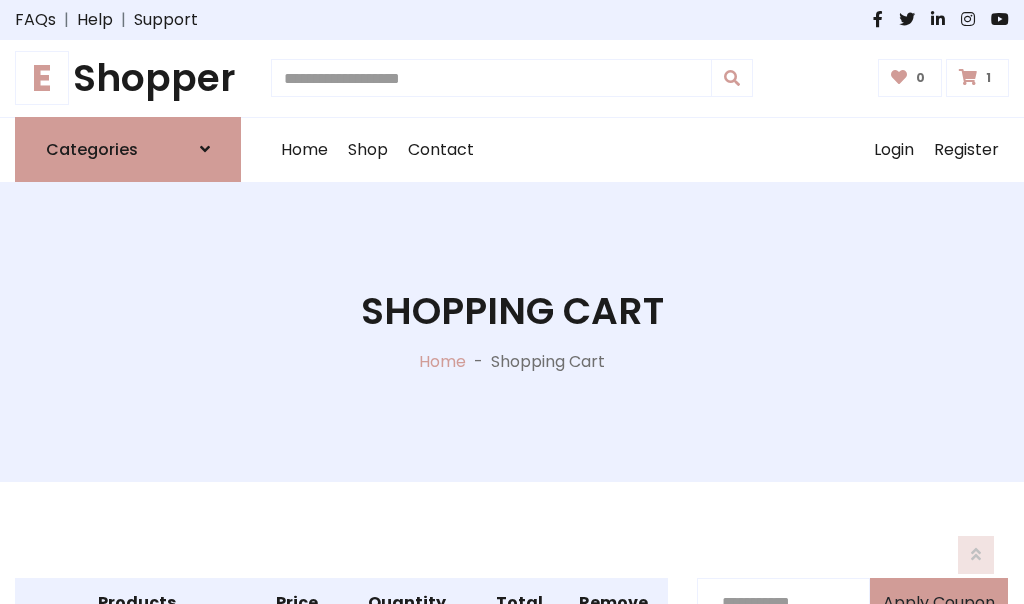 scroll, scrollTop: 468, scrollLeft: 0, axis: vertical 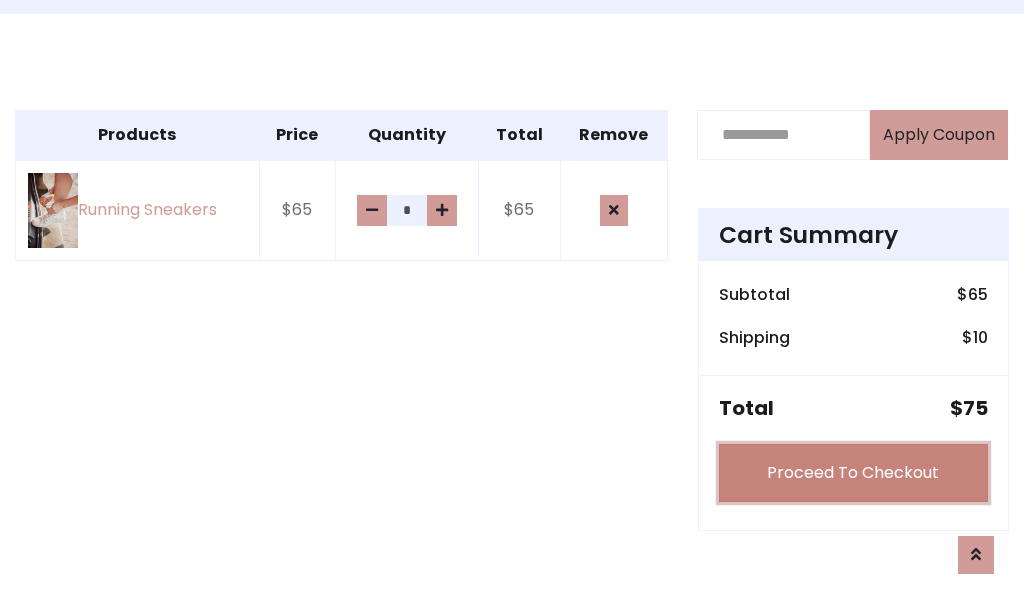 click on "Proceed To Checkout" at bounding box center (853, 473) 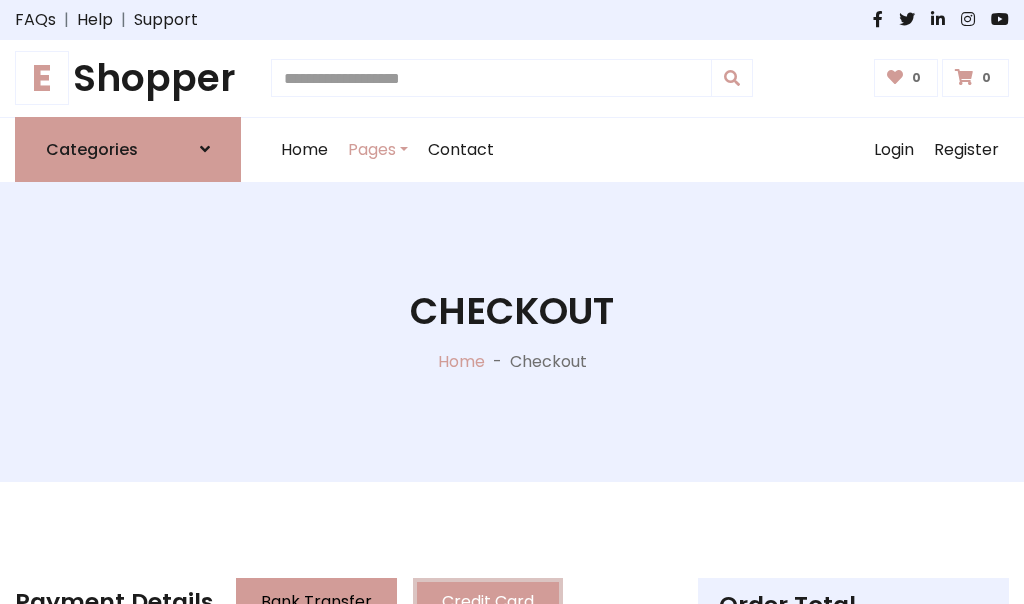 scroll, scrollTop: 0, scrollLeft: 0, axis: both 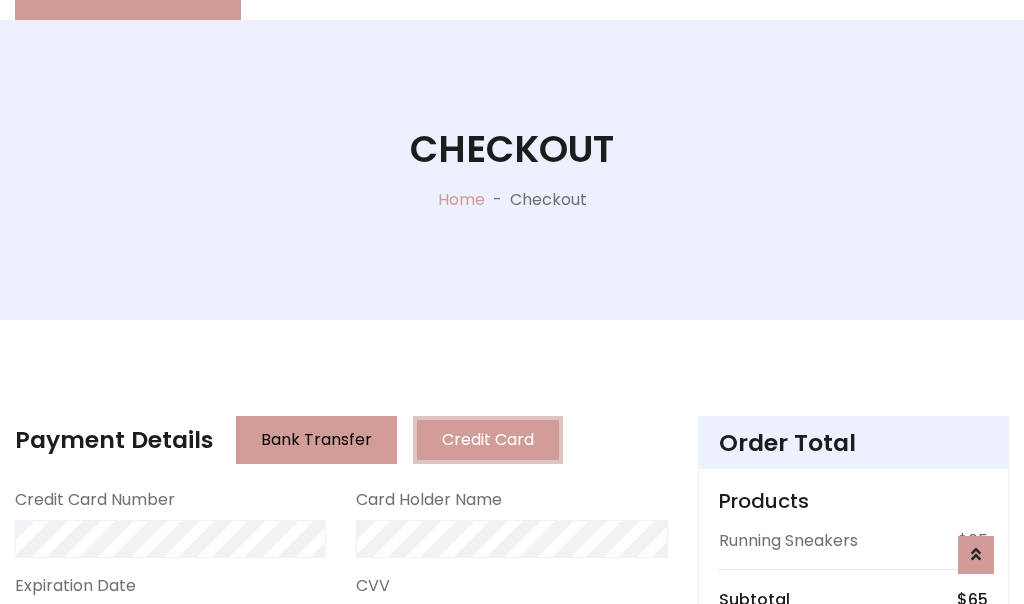 click on "Go to shipping" at bounding box center [853, 856] 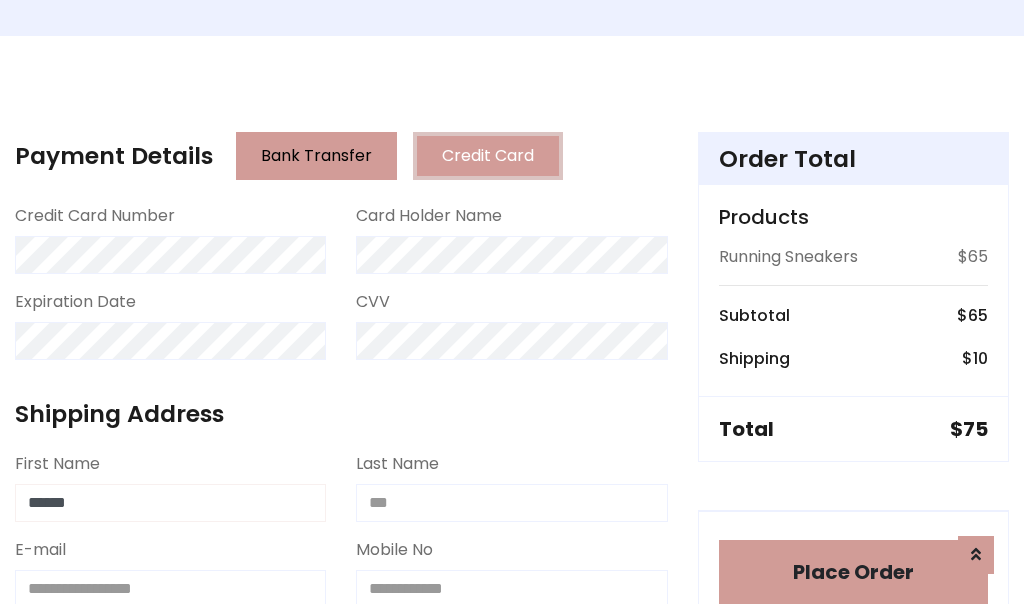 type on "******" 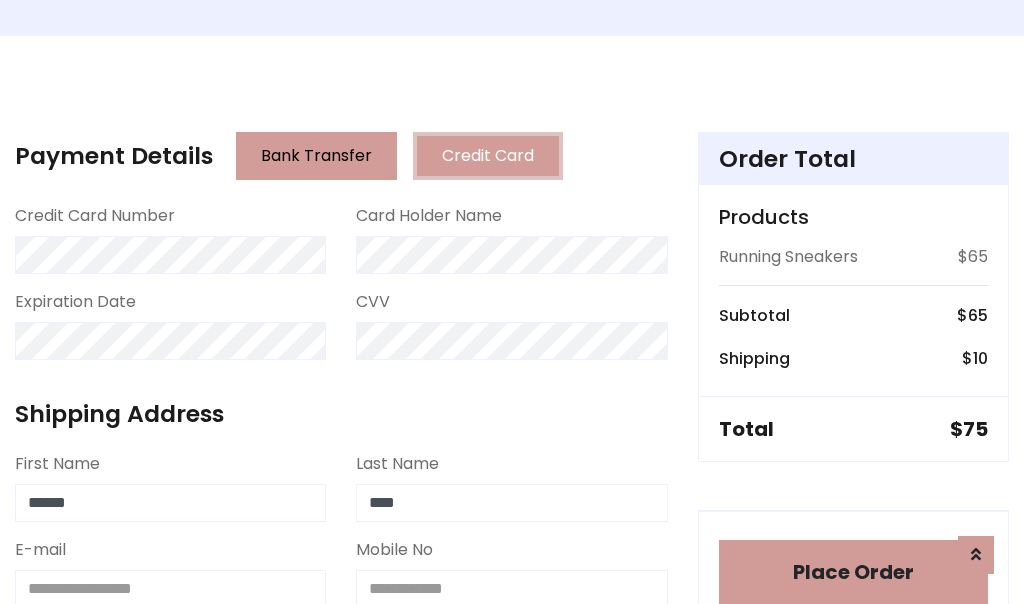 type on "****" 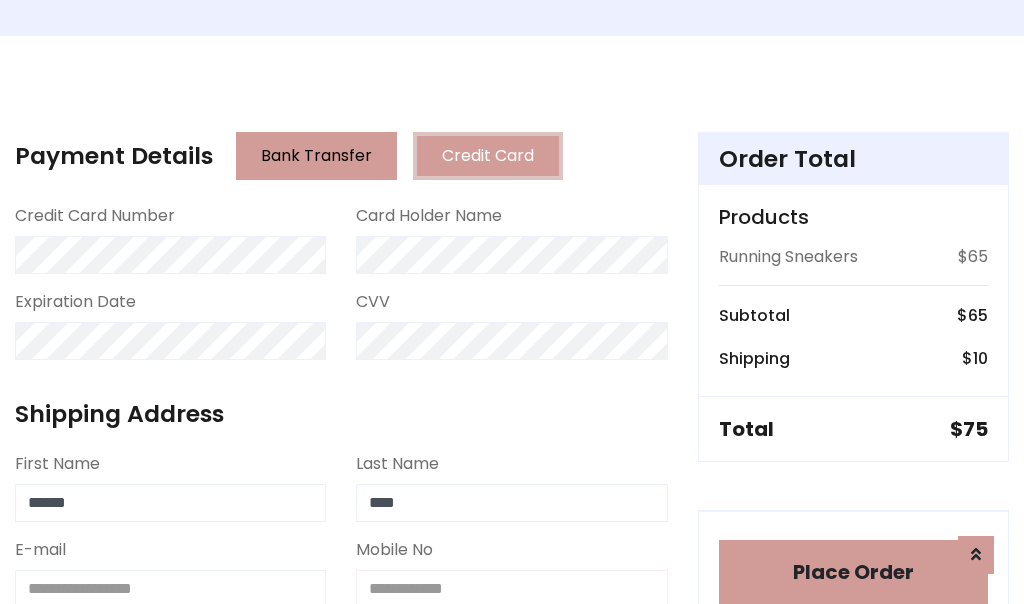 scroll, scrollTop: 450, scrollLeft: 0, axis: vertical 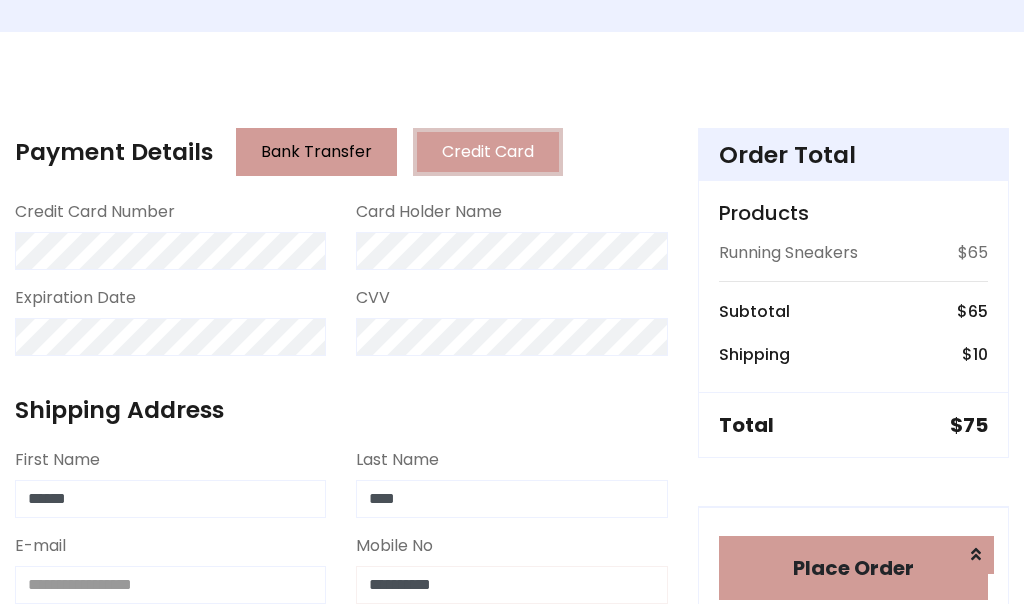 type on "**********" 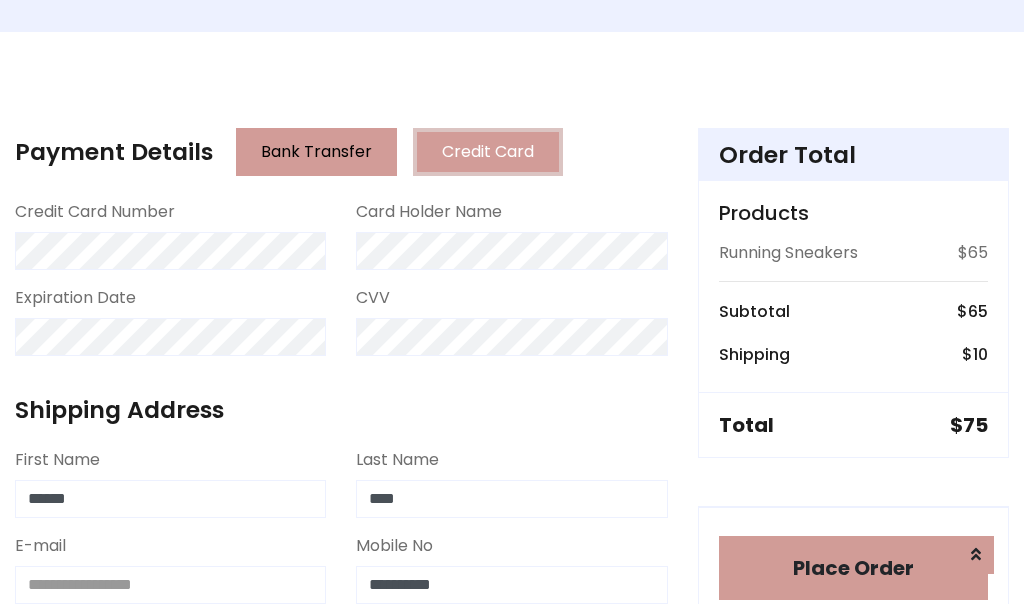 scroll, scrollTop: 819, scrollLeft: 0, axis: vertical 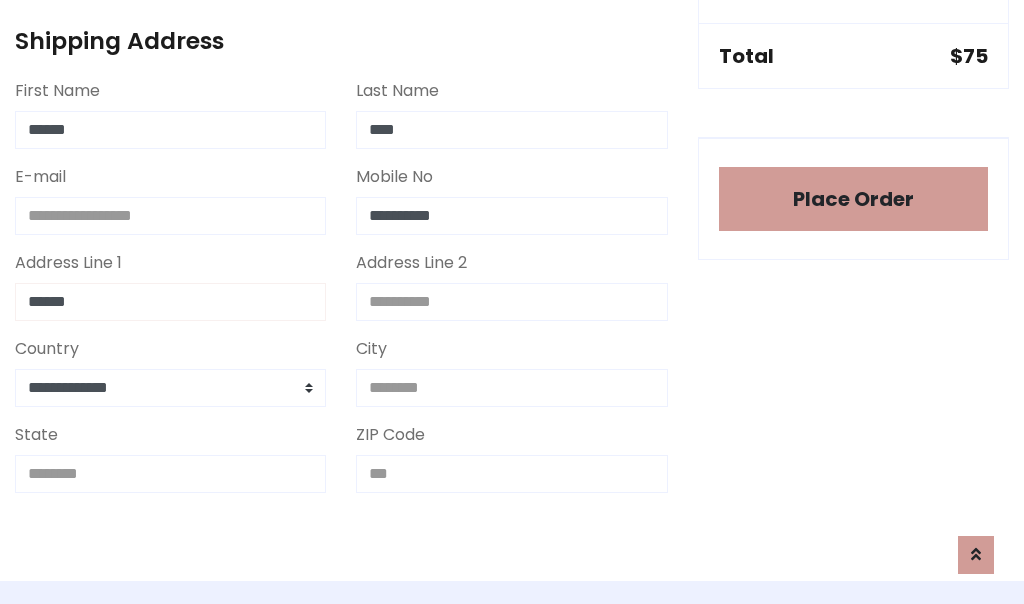type on "******" 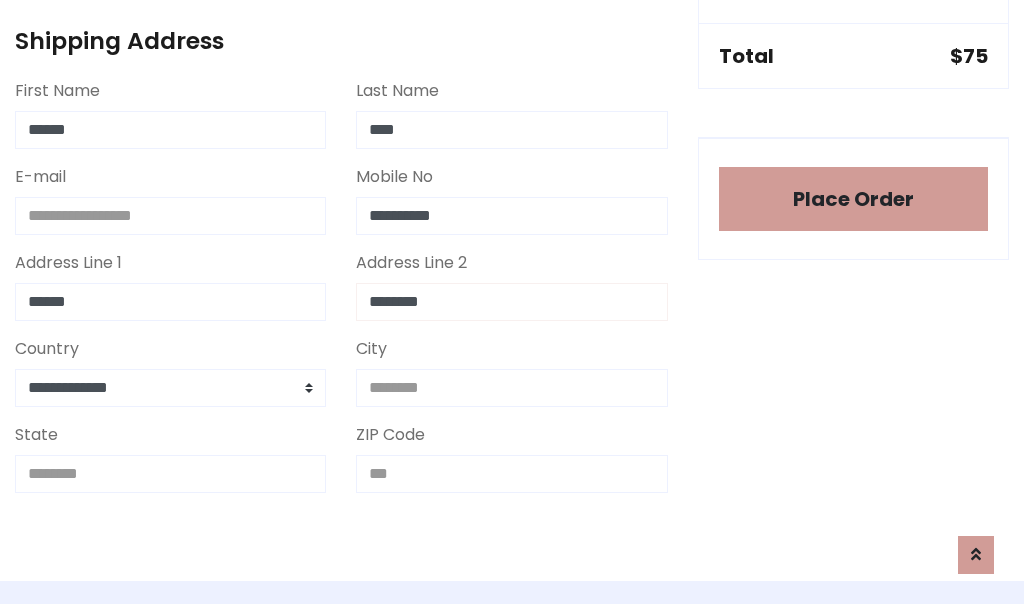 type on "********" 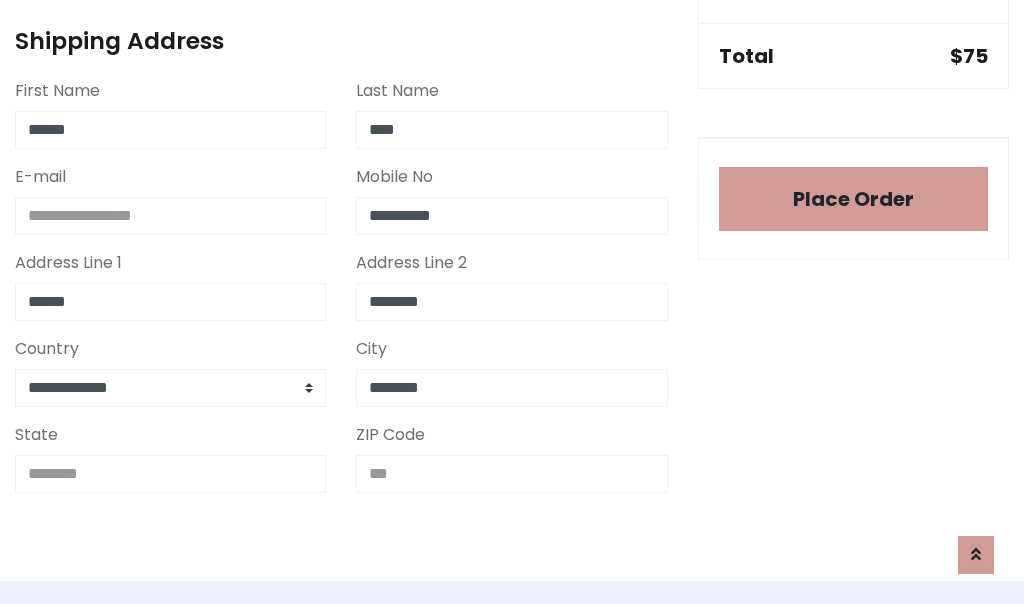 type on "********" 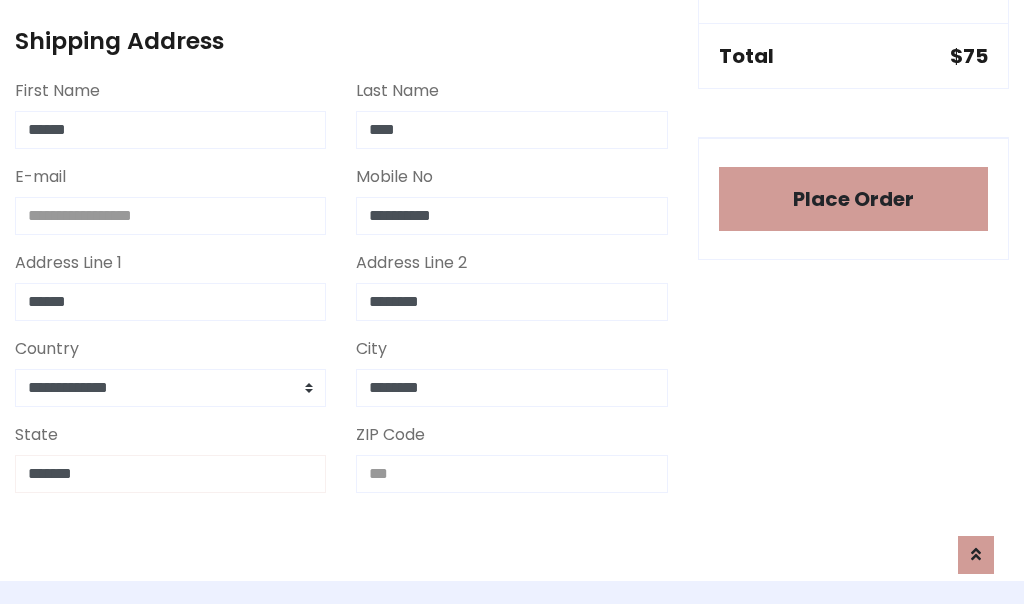 type on "*******" 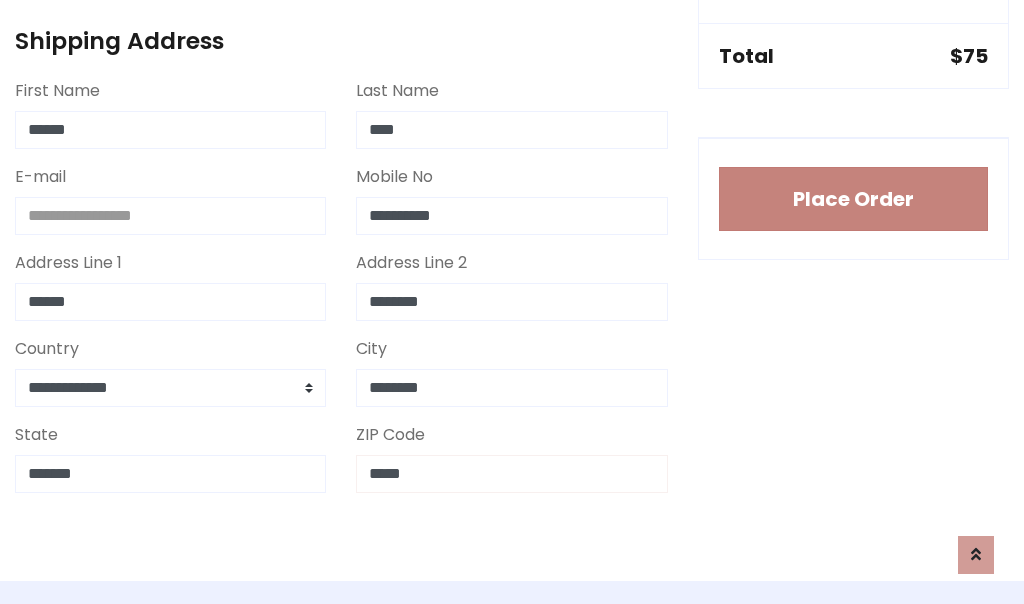 type on "*****" 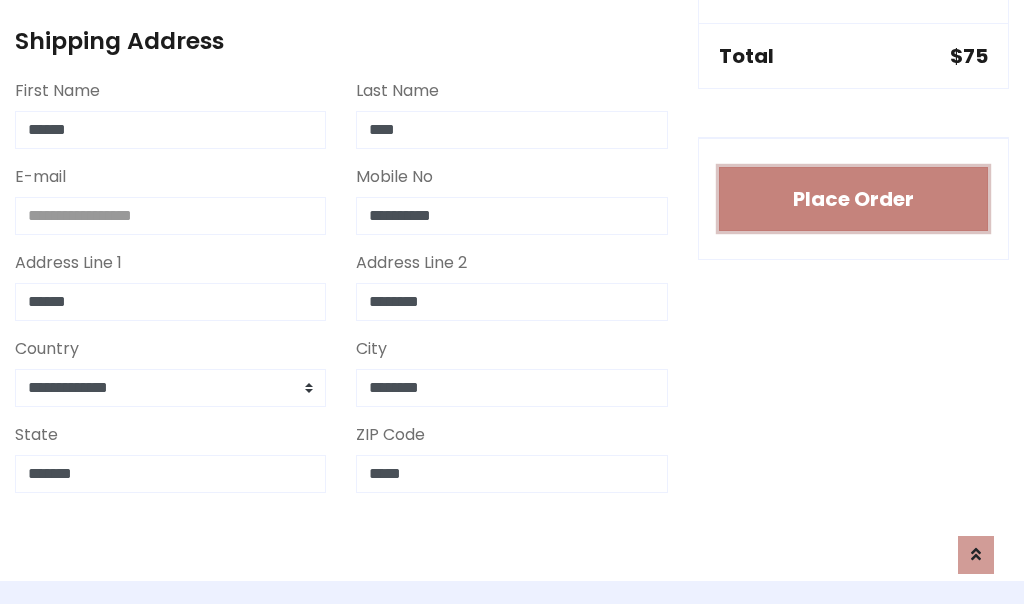 click on "Place Order" at bounding box center [853, 199] 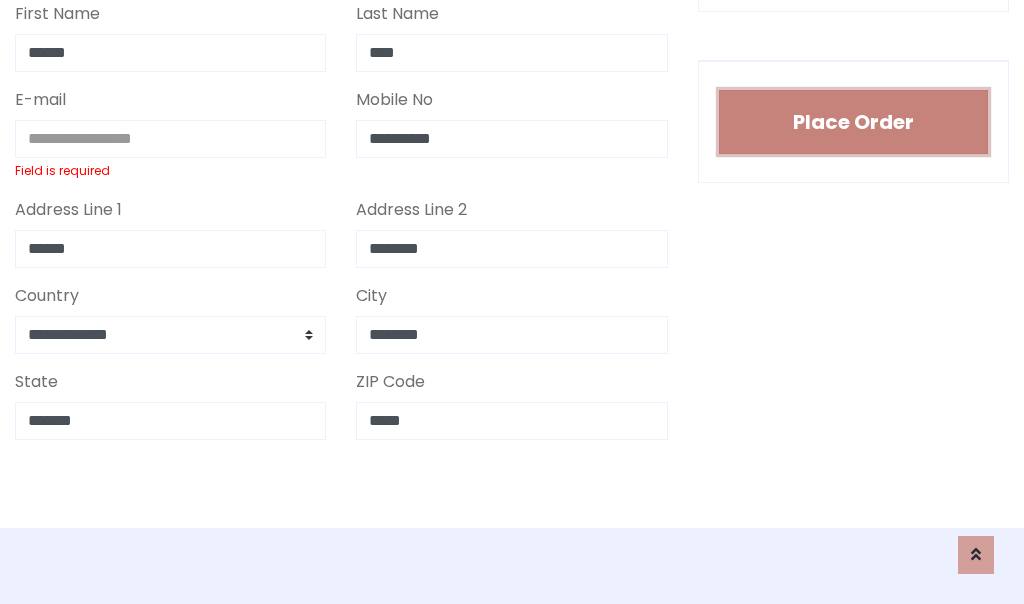 scroll, scrollTop: 0, scrollLeft: 0, axis: both 